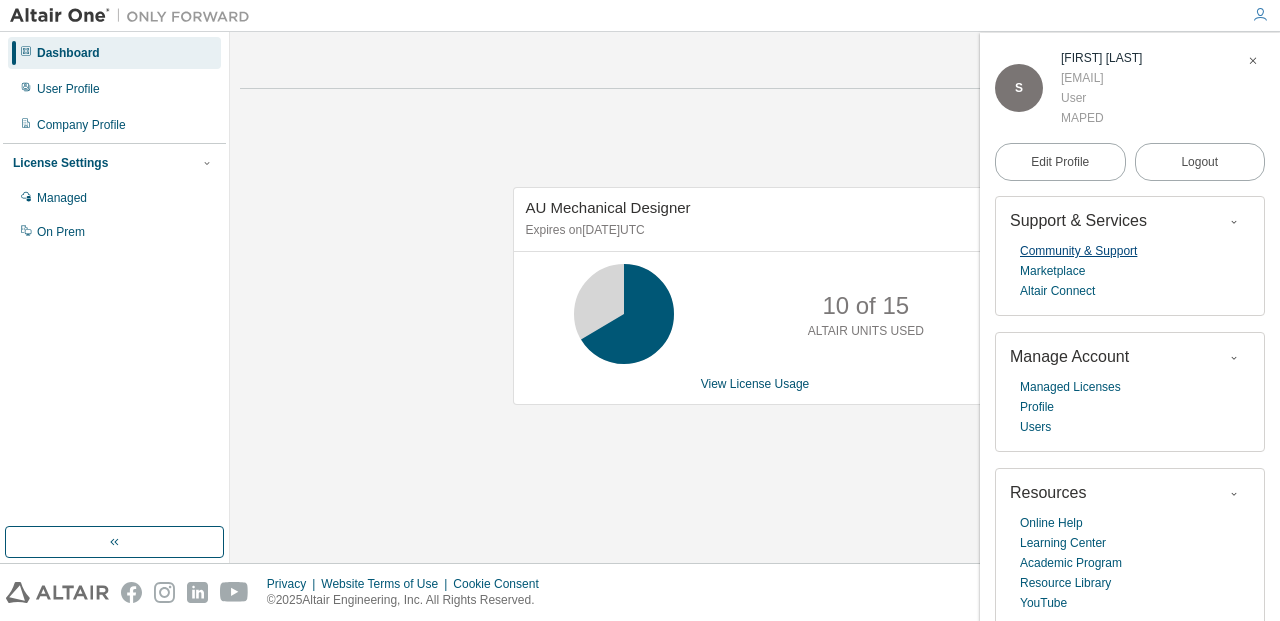 scroll, scrollTop: 0, scrollLeft: 0, axis: both 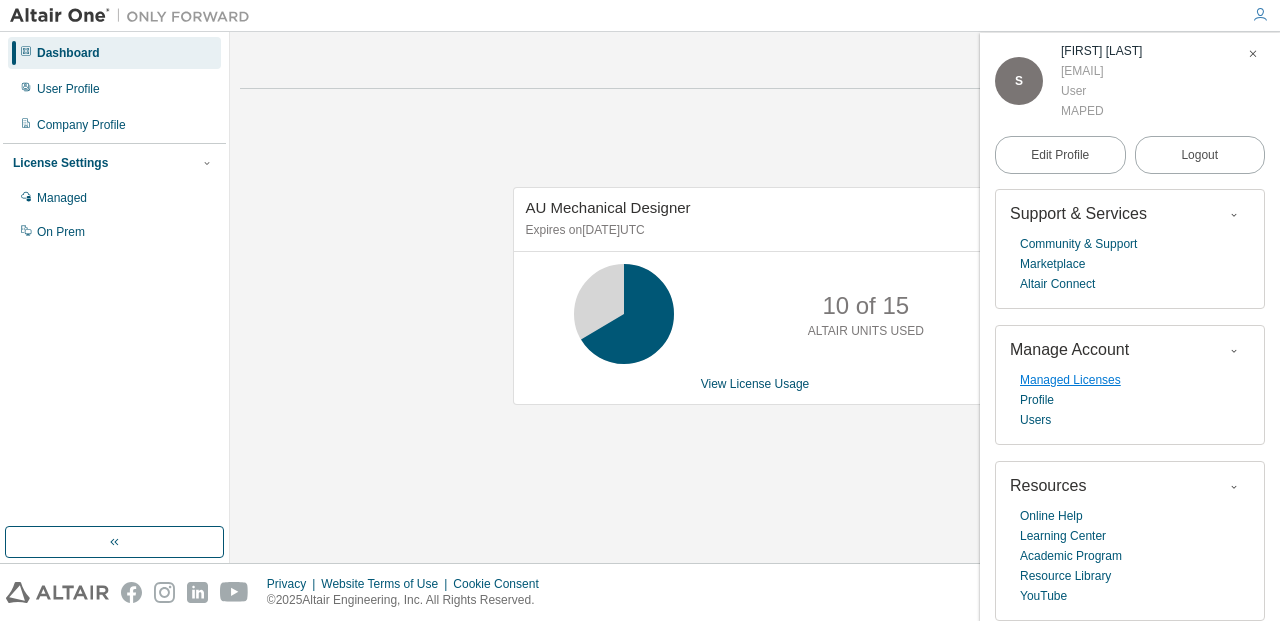 click on "Managed Licenses" at bounding box center (1070, 380) 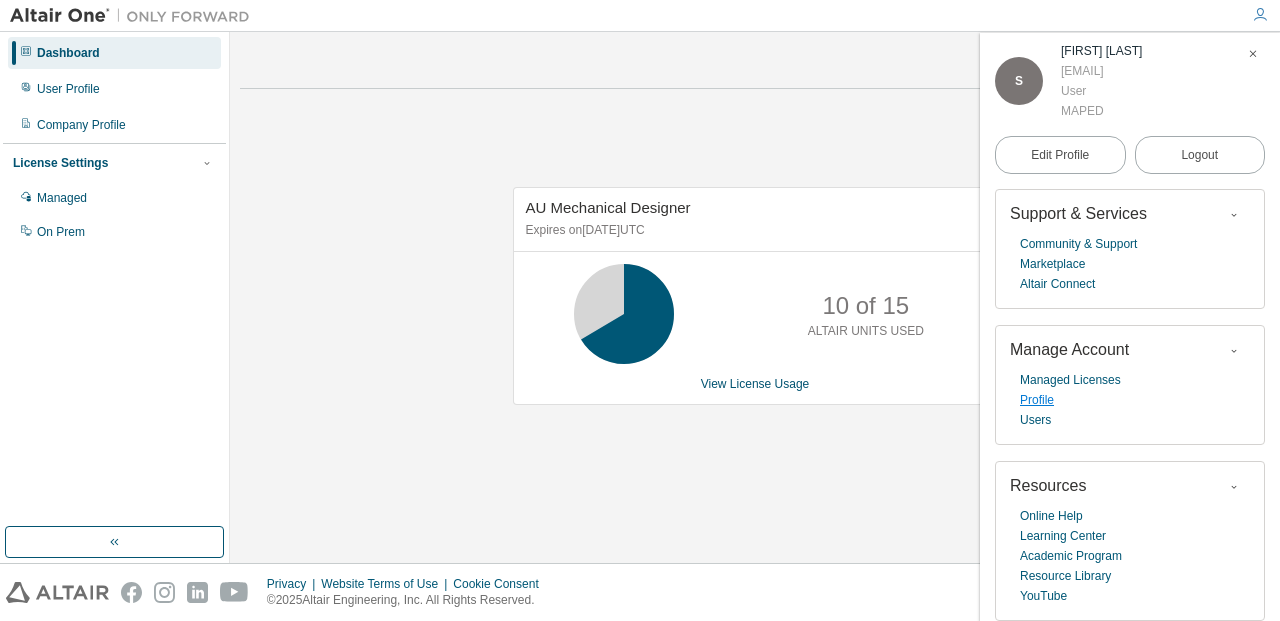 click on "Profile" at bounding box center (1037, 400) 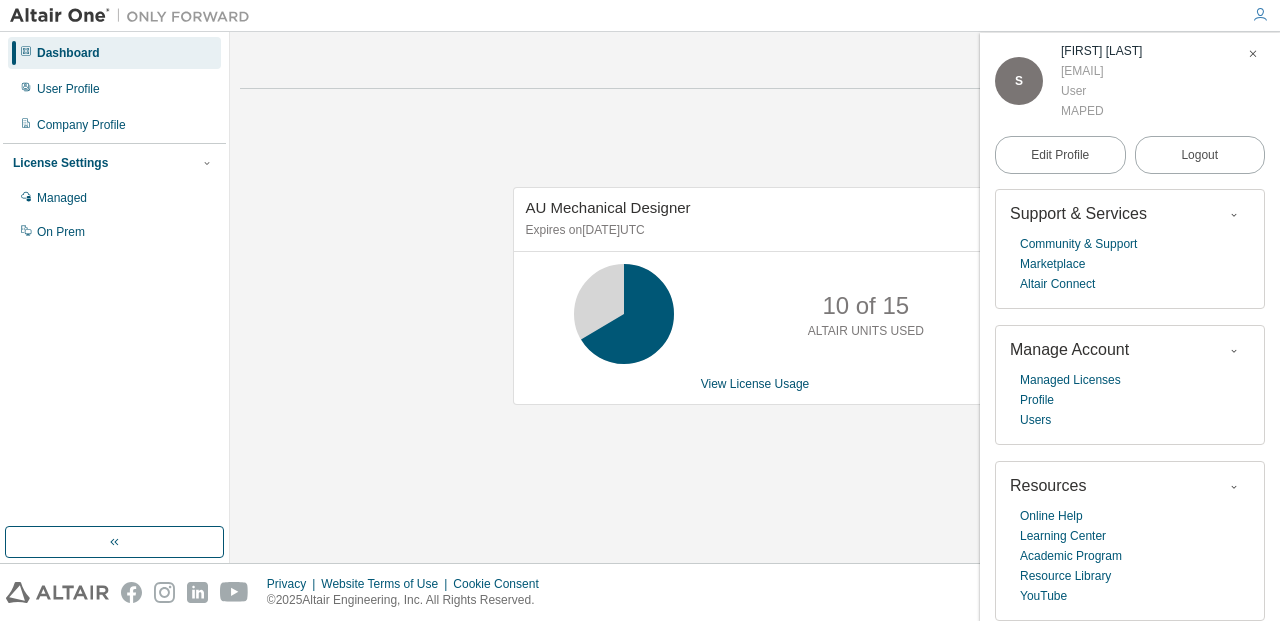 click on "Support & Services Community & Support Marketplace Altair Connect Manage Account Managed Licenses Profile Users Resources Online Help Learning Center Academic Program Resource Library YouTube" at bounding box center (1130, 405) 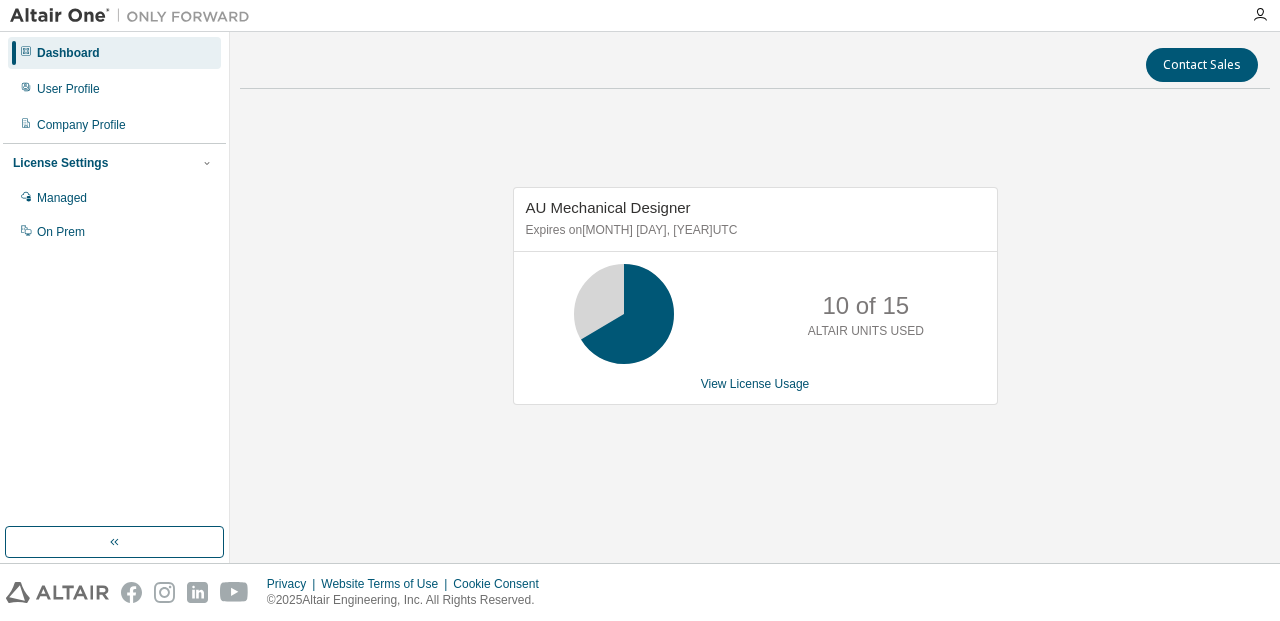 scroll, scrollTop: 0, scrollLeft: 0, axis: both 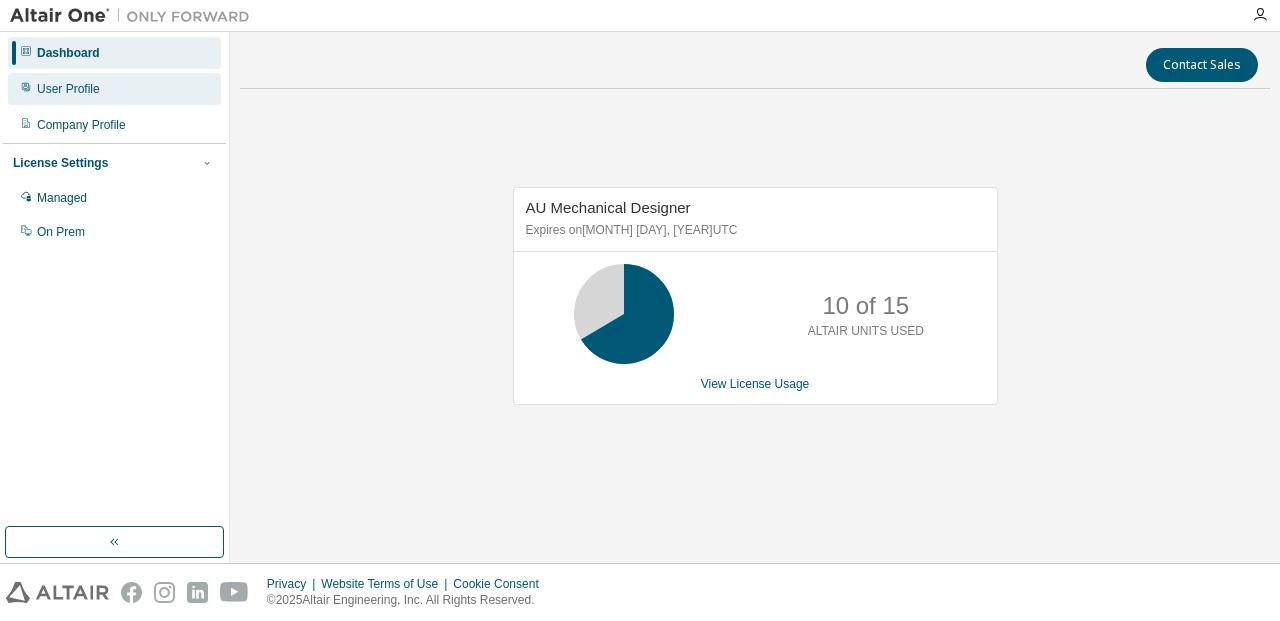 click on "User Profile" at bounding box center [114, 89] 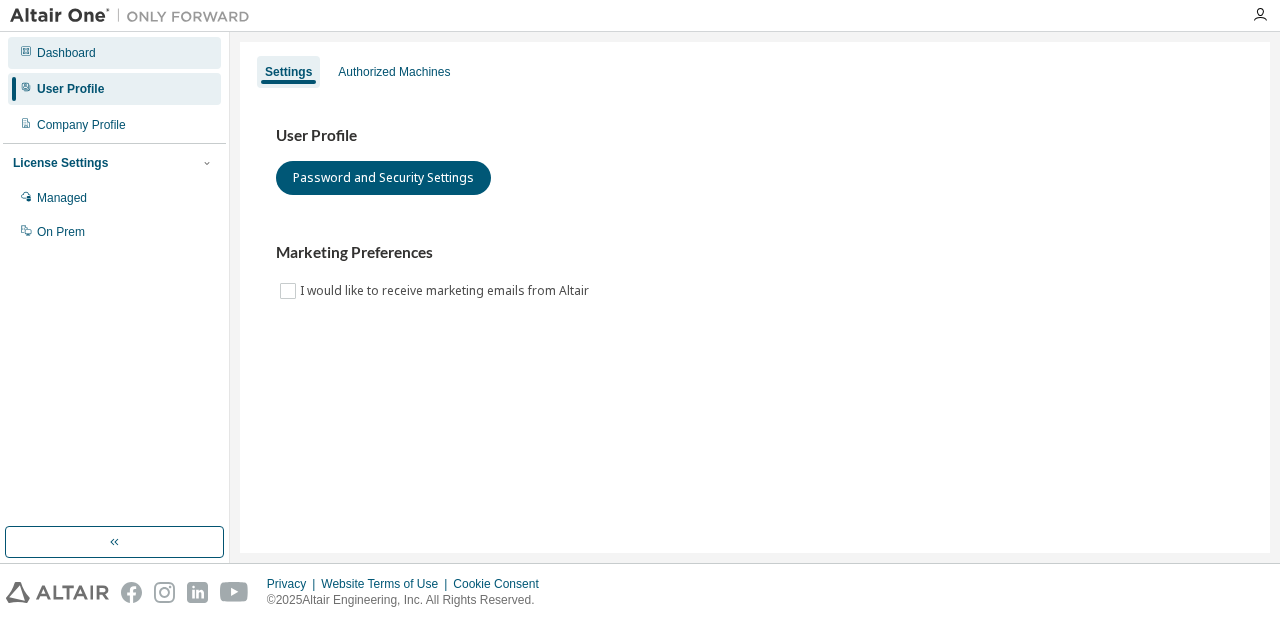 click on "Dashboard" at bounding box center (114, 53) 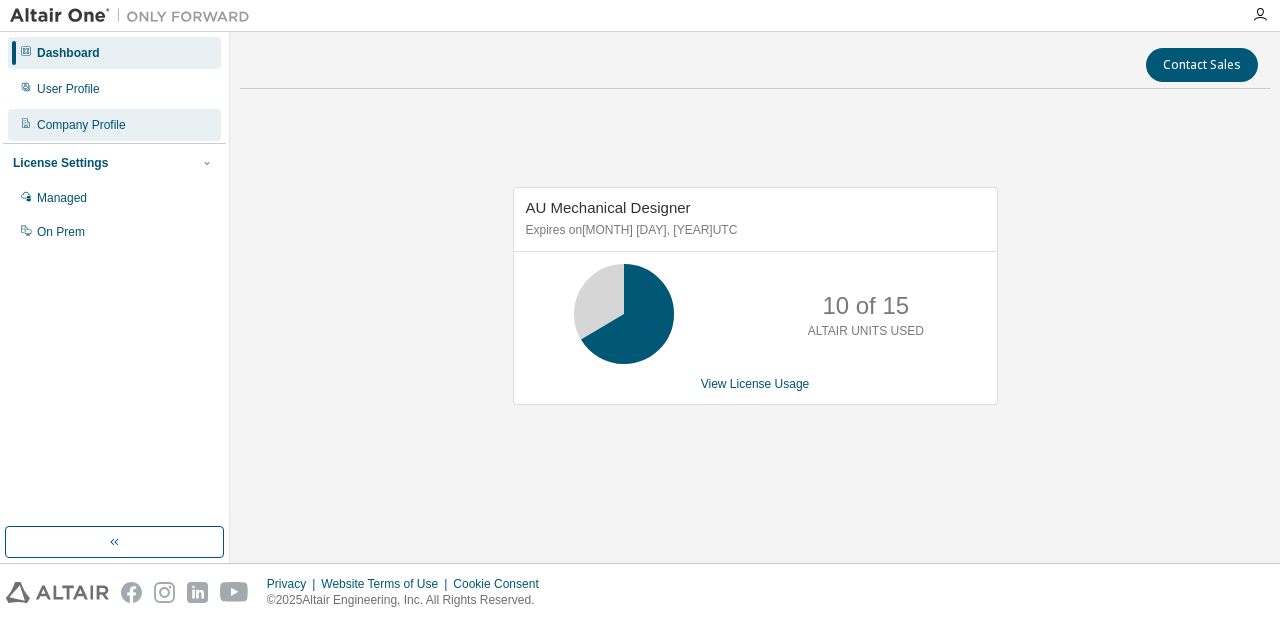 click on "Company Profile" at bounding box center [114, 125] 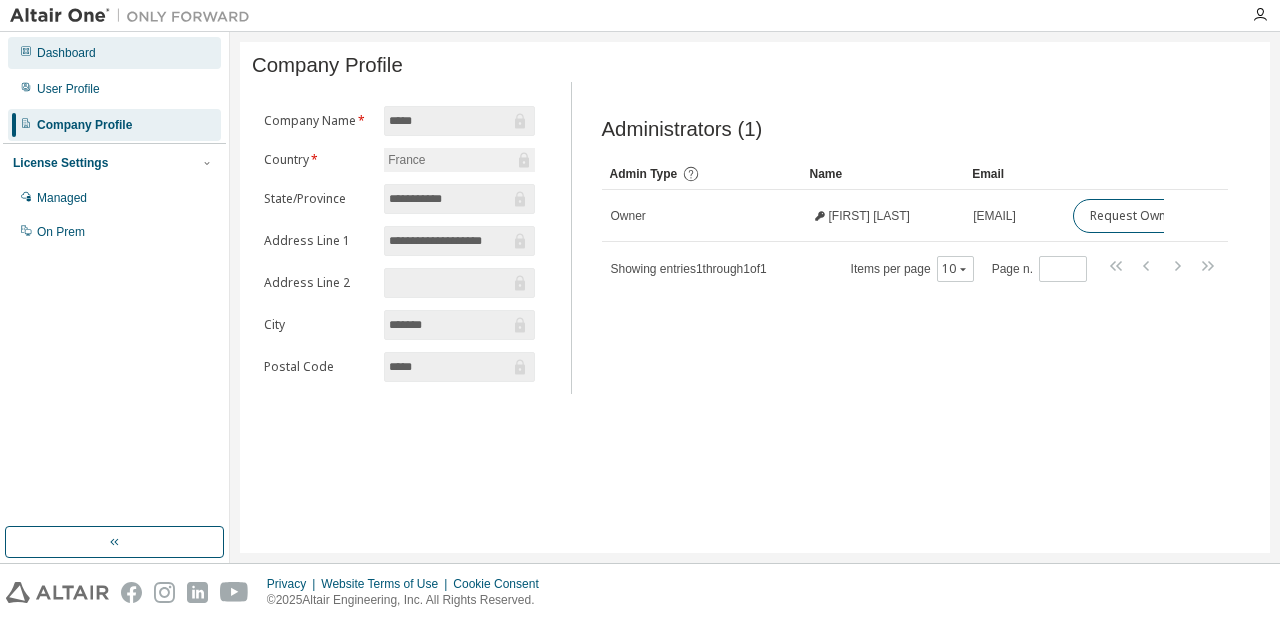 click on "Dashboard" at bounding box center (114, 53) 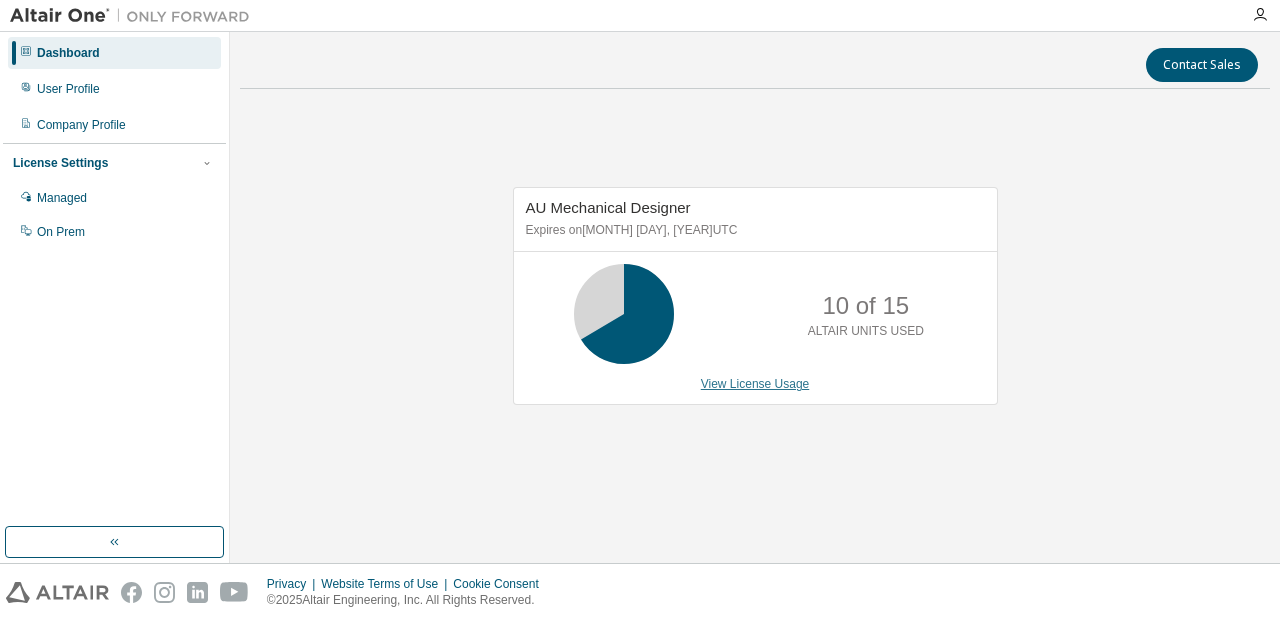 click on "View License Usage" at bounding box center (755, 384) 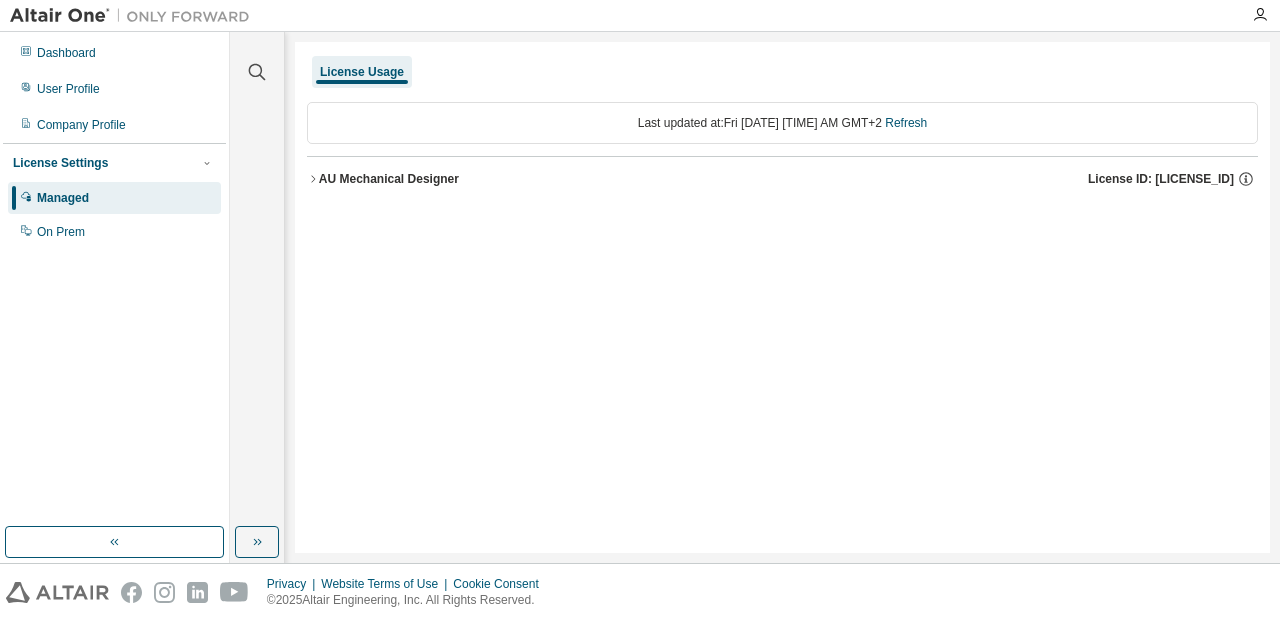 click on "AU Mechanical Designer" at bounding box center (389, 179) 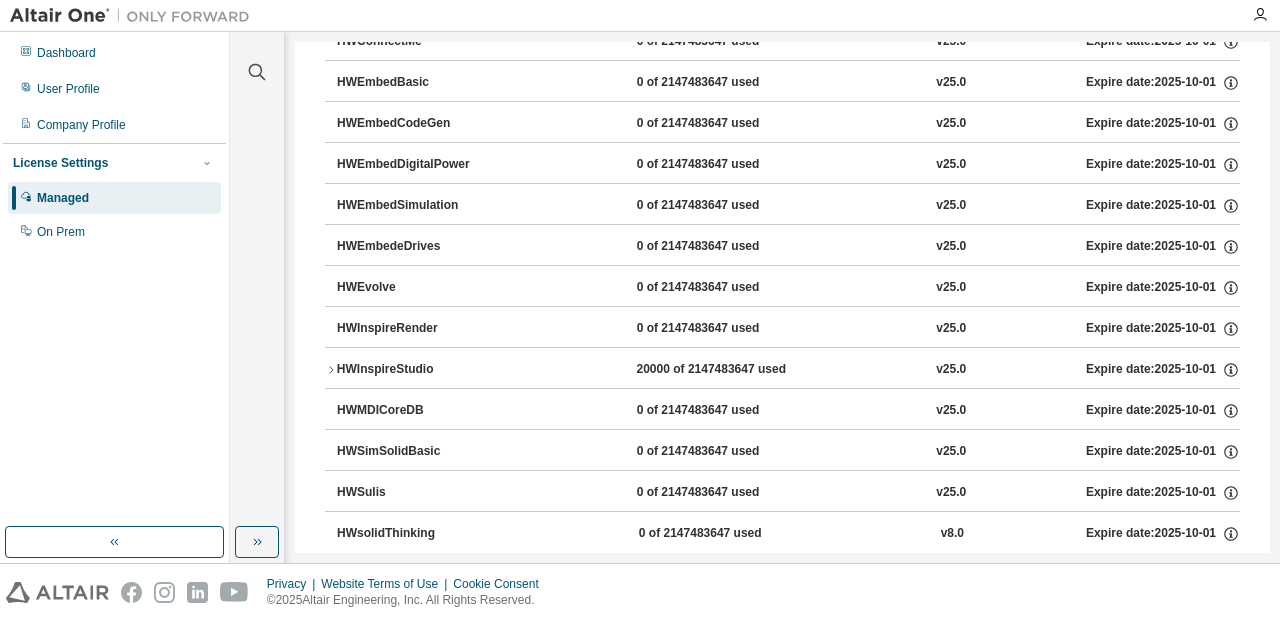 scroll, scrollTop: 425, scrollLeft: 0, axis: vertical 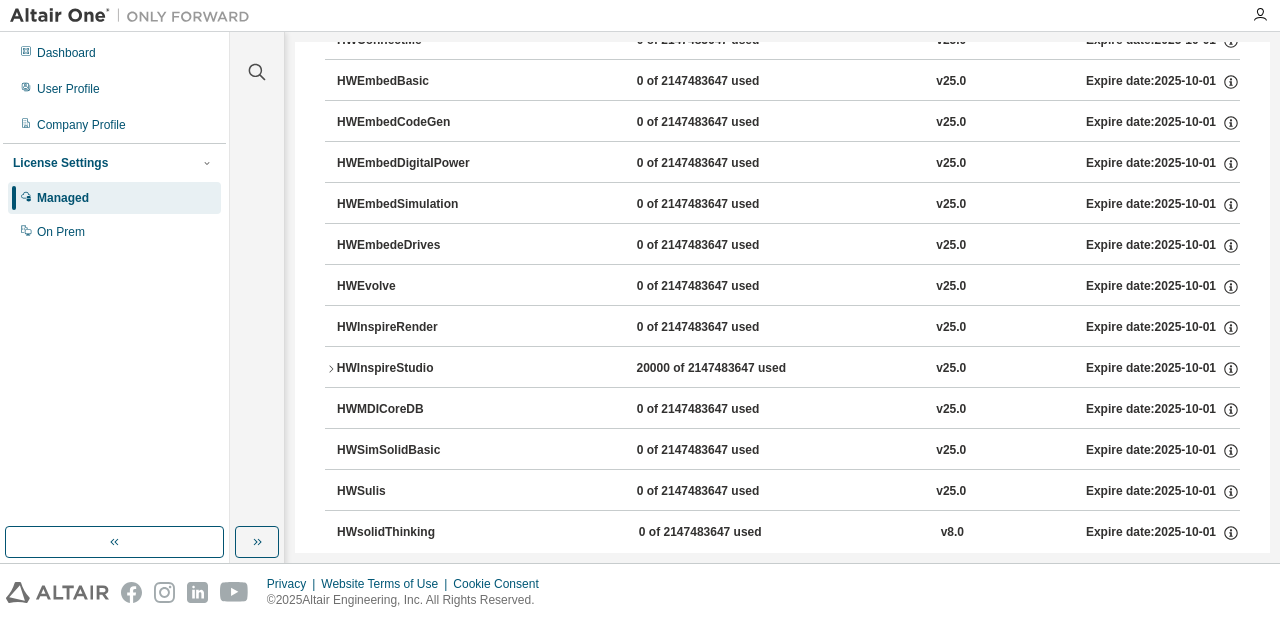 click on "HWInspireStudio" at bounding box center (427, 369) 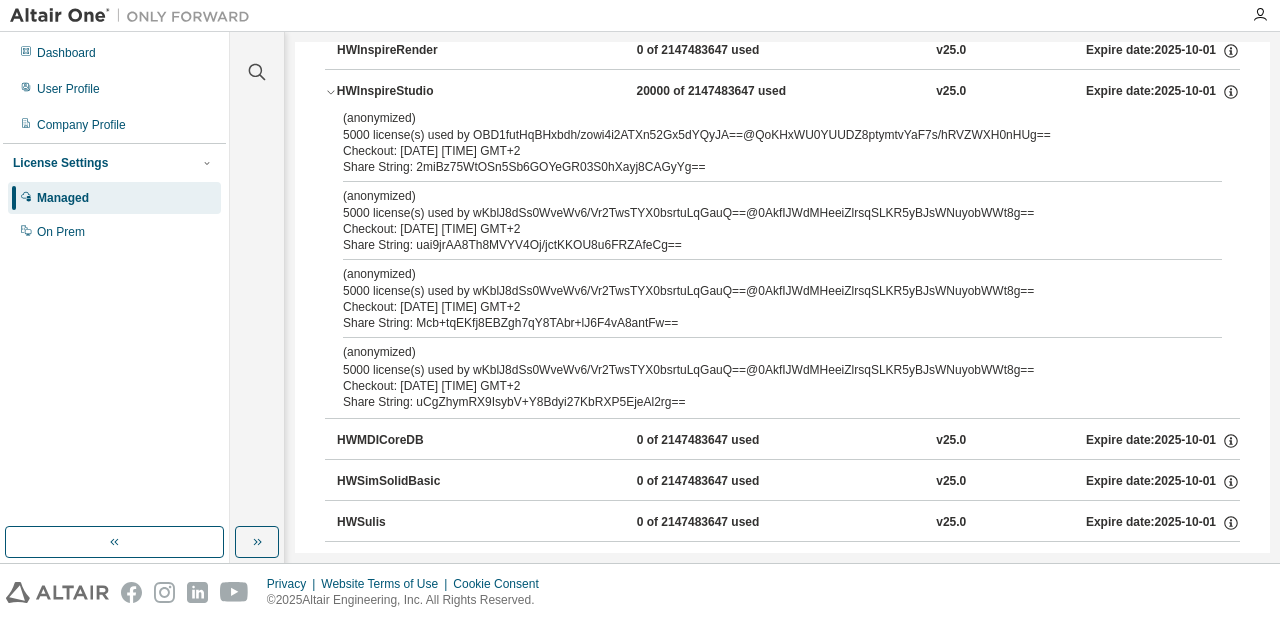 scroll, scrollTop: 703, scrollLeft: 0, axis: vertical 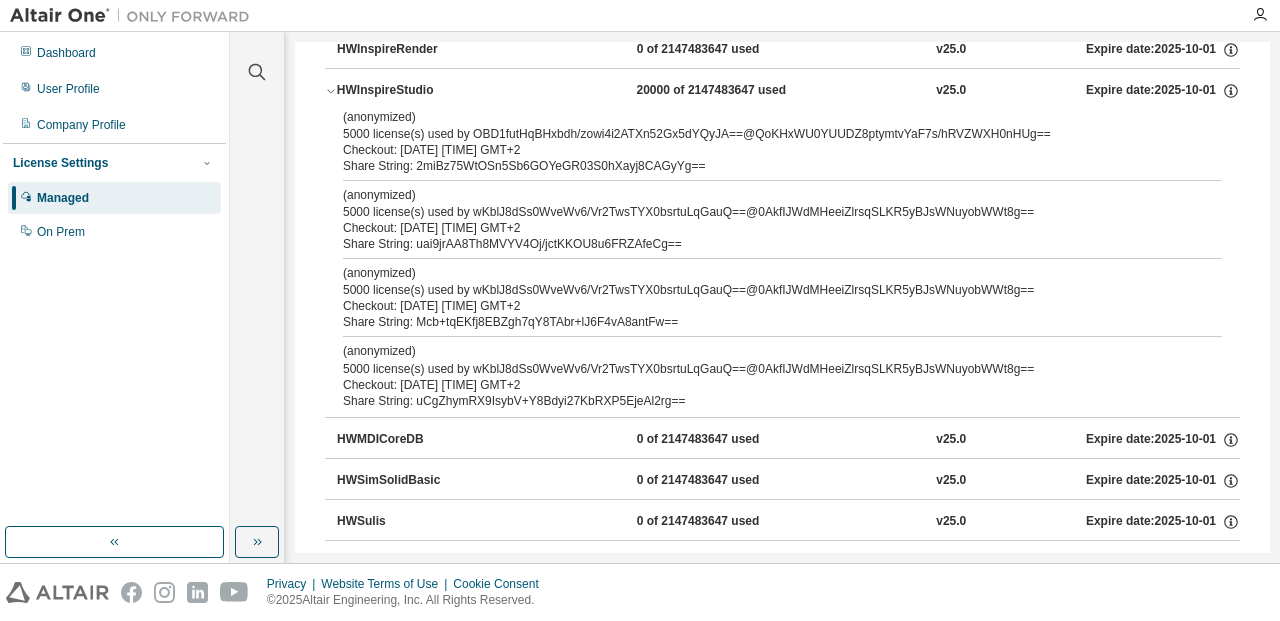 type 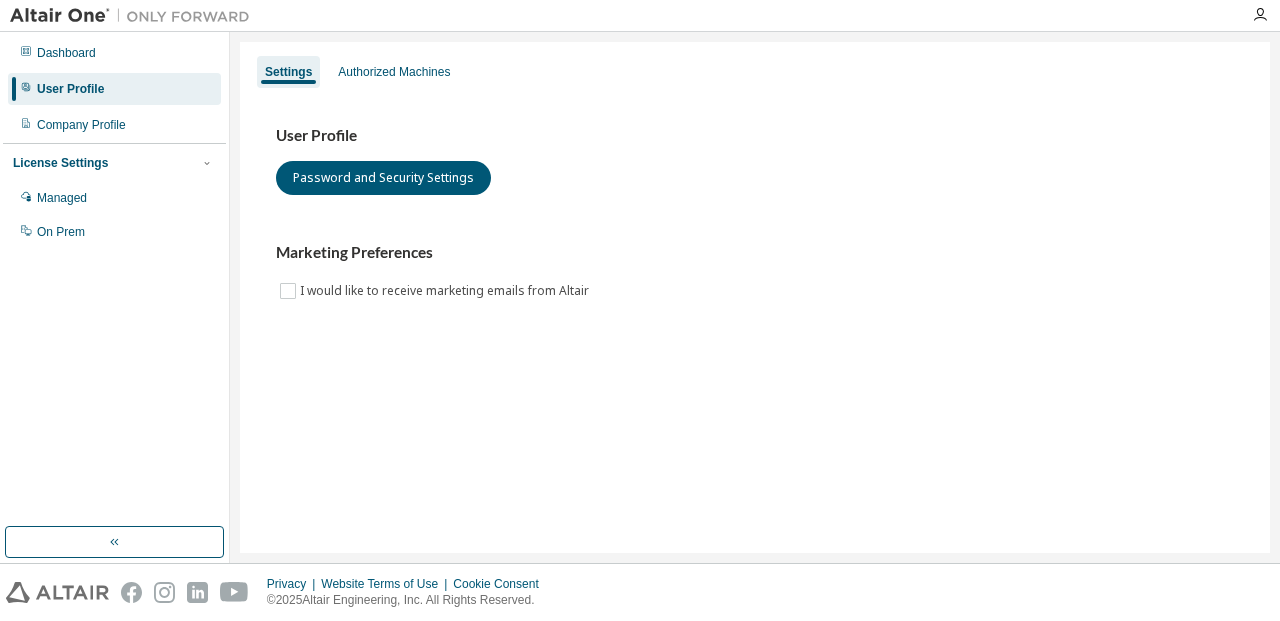 scroll, scrollTop: 0, scrollLeft: 0, axis: both 